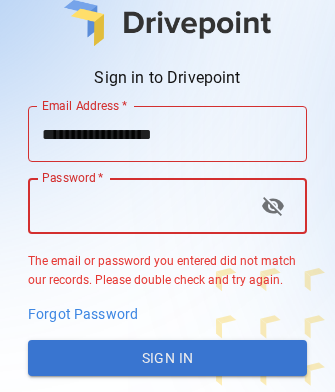 scroll, scrollTop: 1, scrollLeft: 0, axis: vertical 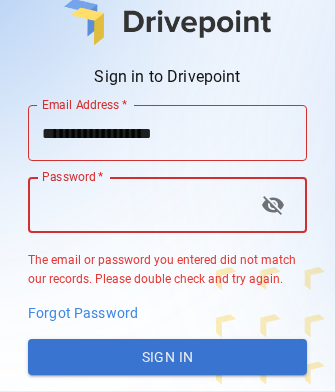 click on "Password   *" at bounding box center (136, 205) 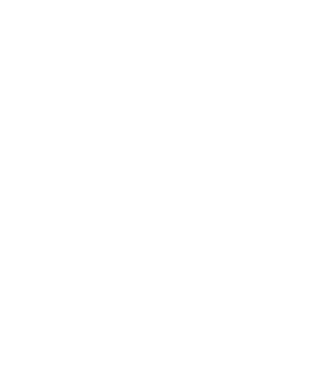 scroll, scrollTop: 0, scrollLeft: 0, axis: both 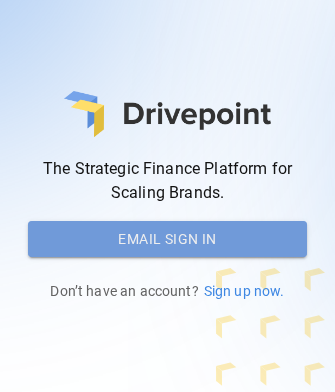 click on "Email Sign In" at bounding box center (167, 239) 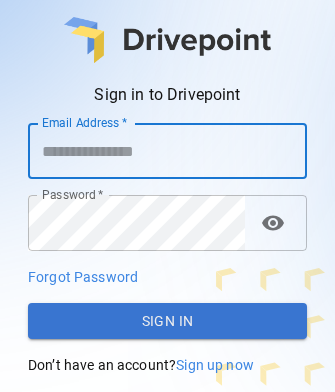 click on "Email Address   *" at bounding box center (167, 151) 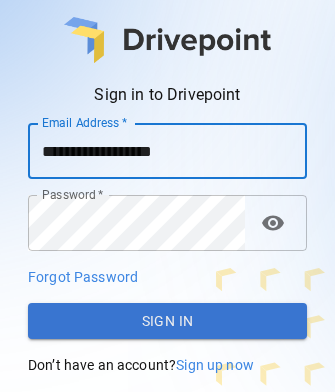 type on "**********" 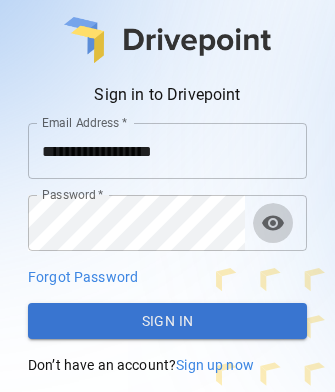 click on "visibility" at bounding box center [273, 223] 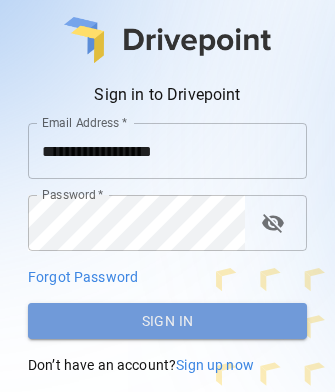 click on "Sign In" at bounding box center (167, 321) 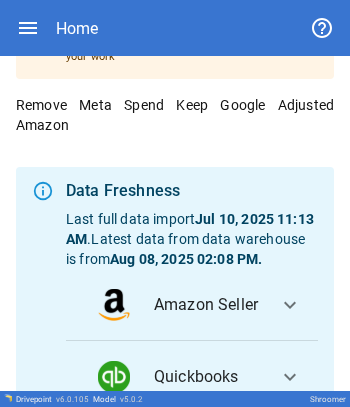 scroll, scrollTop: 320, scrollLeft: 0, axis: vertical 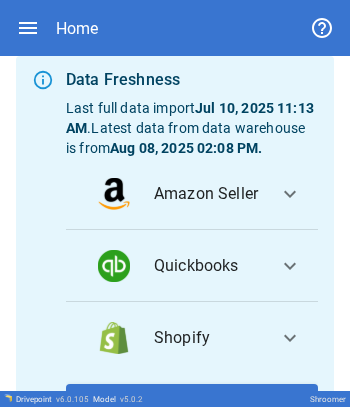 click on "Quickbooks" at bounding box center [208, 266] 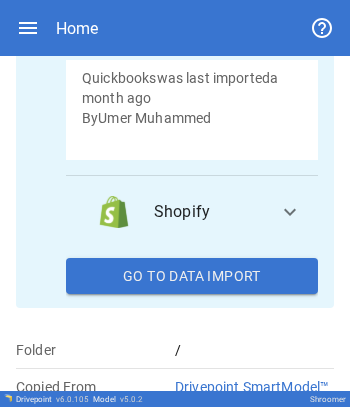 scroll, scrollTop: 620, scrollLeft: 0, axis: vertical 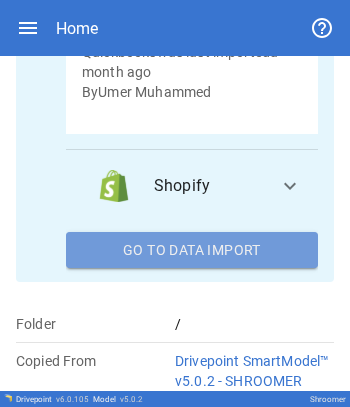 click on "Go To Data Import" at bounding box center (192, 250) 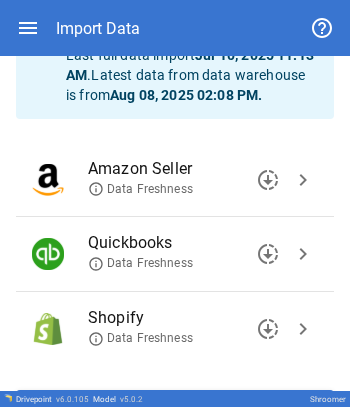 scroll, scrollTop: 196, scrollLeft: 0, axis: vertical 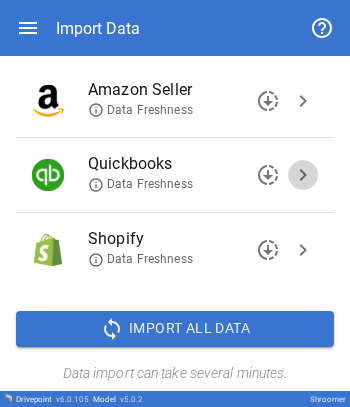 click on "chevron_right" at bounding box center [303, 175] 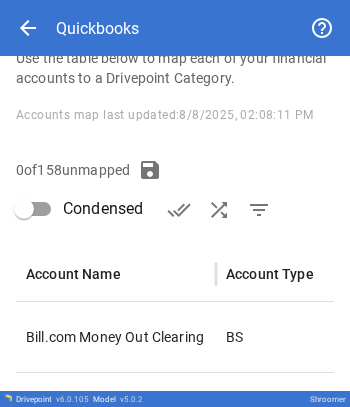 type on "****" 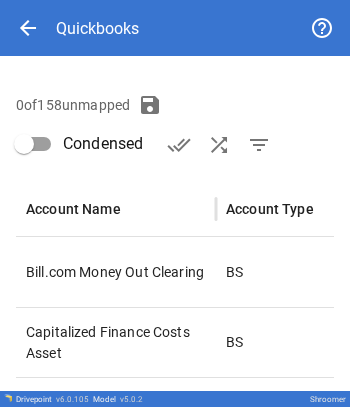 scroll, scrollTop: 80, scrollLeft: 0, axis: vertical 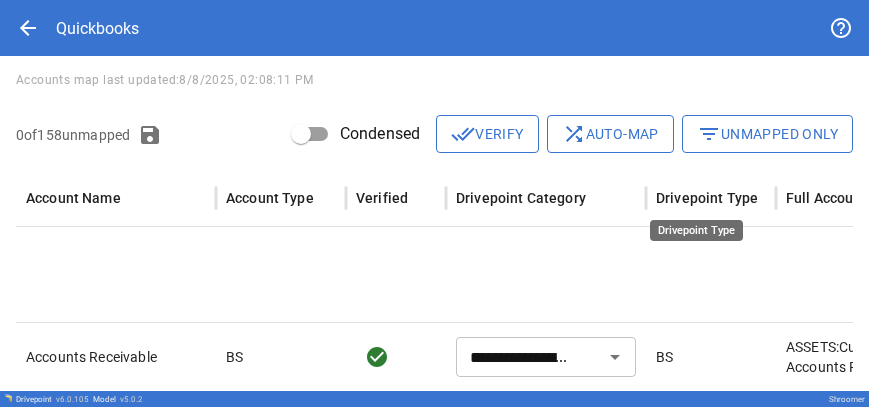 type on "**********" 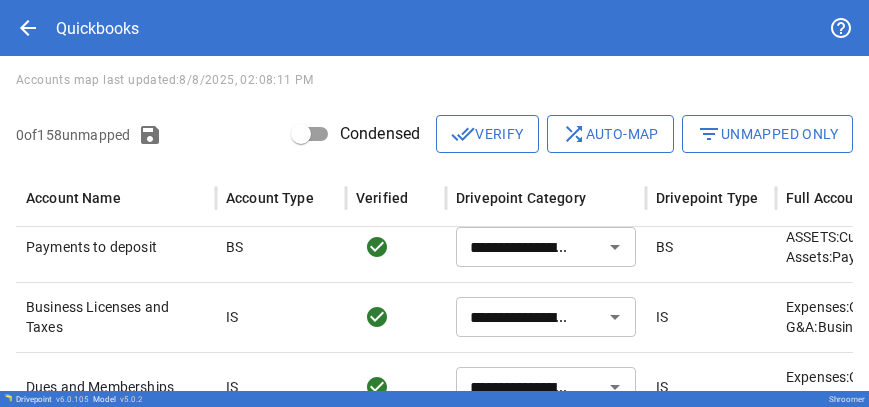 scroll, scrollTop: 1074, scrollLeft: 0, axis: vertical 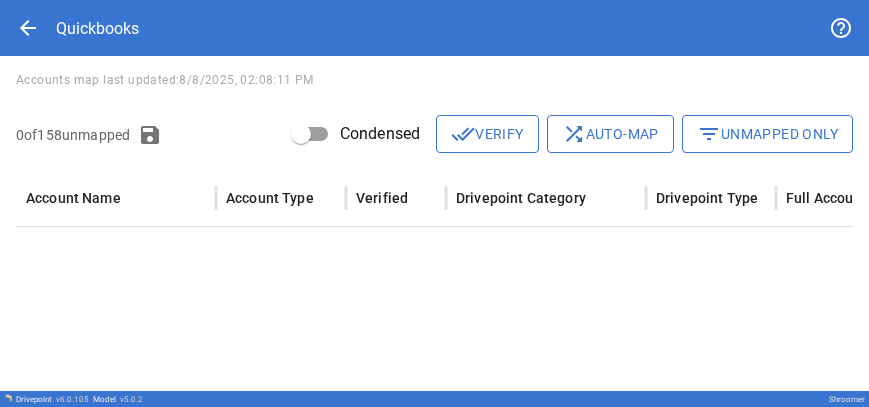 type on "**********" 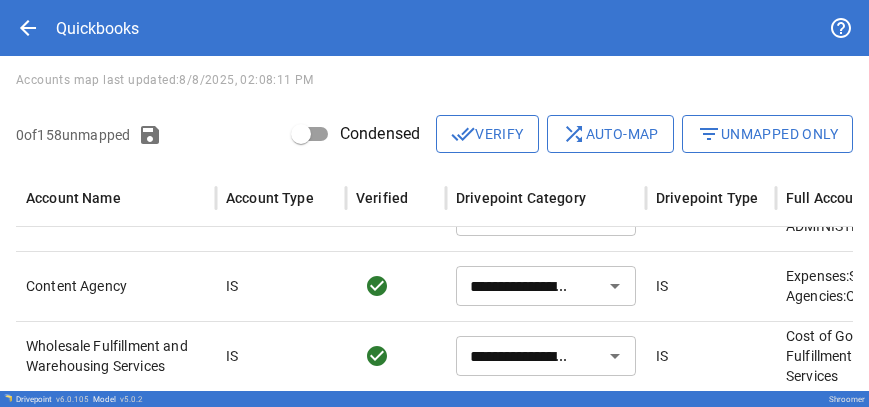 scroll, scrollTop: 1776, scrollLeft: 0, axis: vertical 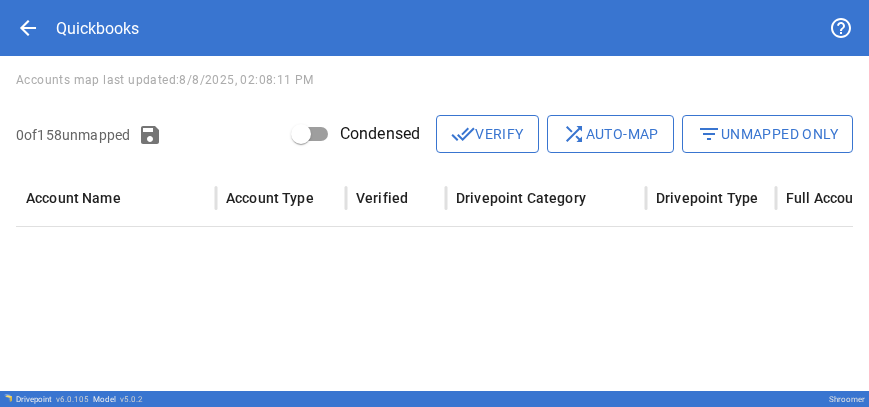 type on "**********" 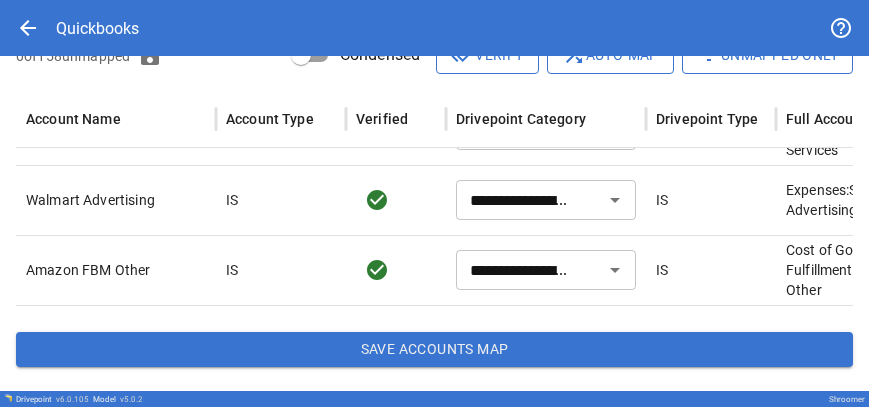 scroll, scrollTop: 1471, scrollLeft: 0, axis: vertical 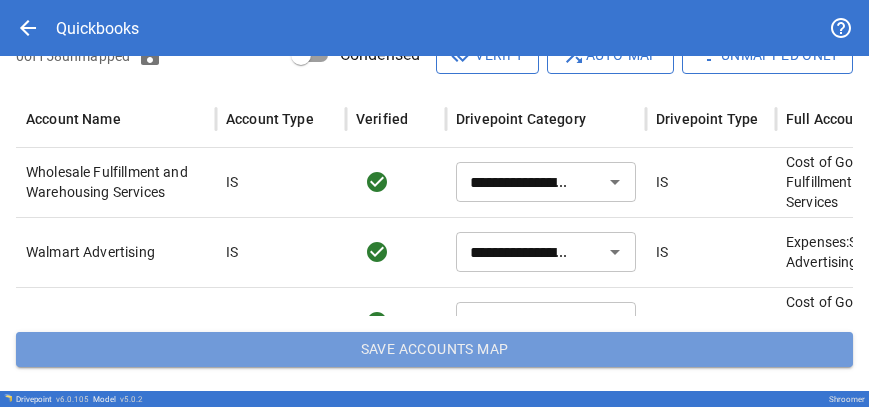 click on "Save Accounts Map" at bounding box center [434, 350] 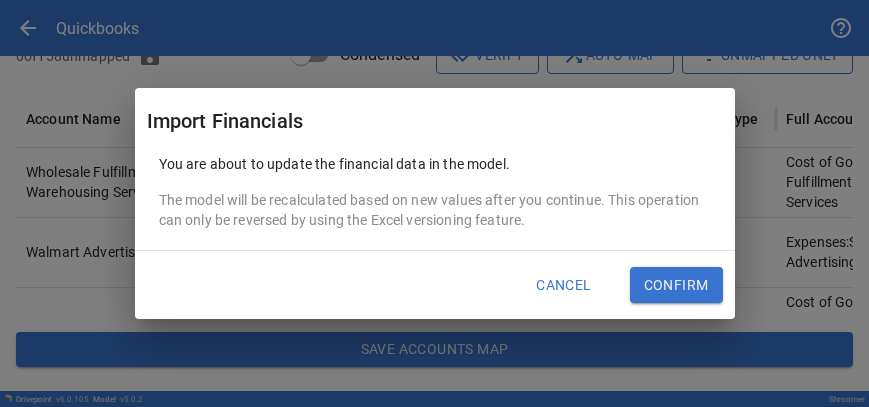 click on "Confirm" at bounding box center (676, 285) 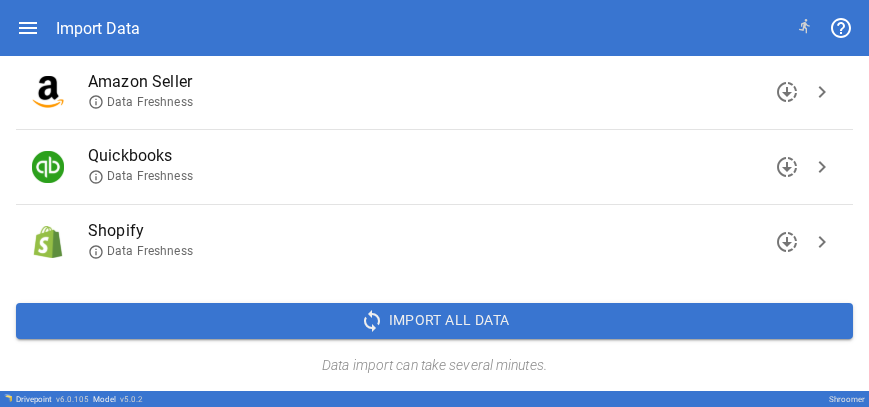 scroll, scrollTop: 160, scrollLeft: 0, axis: vertical 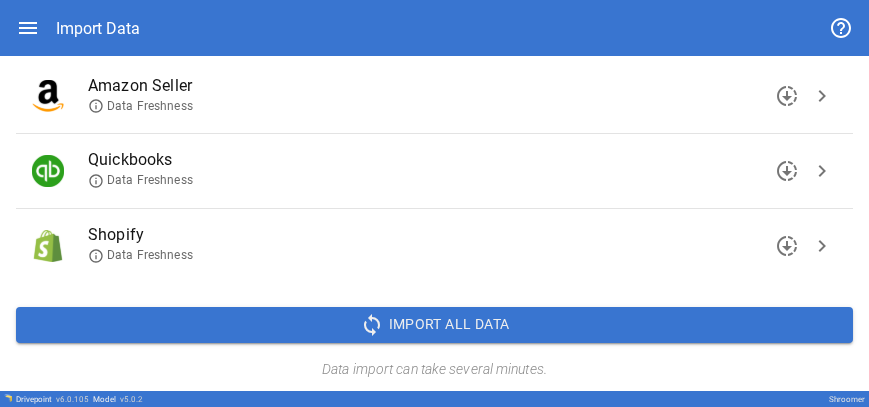 click on "chevron_right" at bounding box center [822, 96] 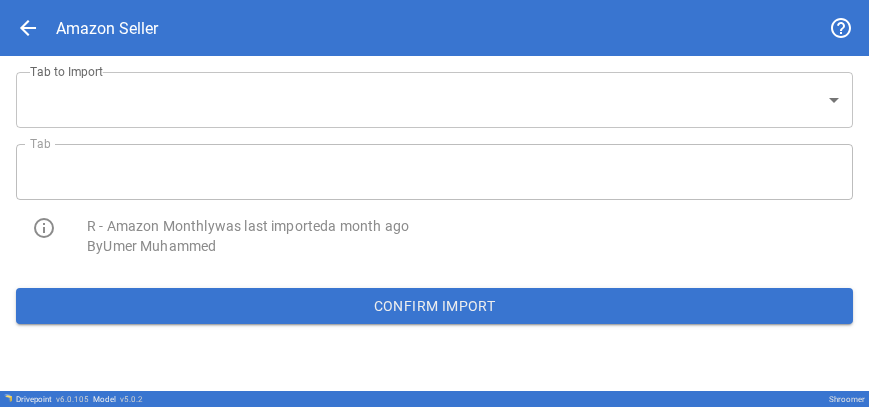 scroll, scrollTop: 0, scrollLeft: 0, axis: both 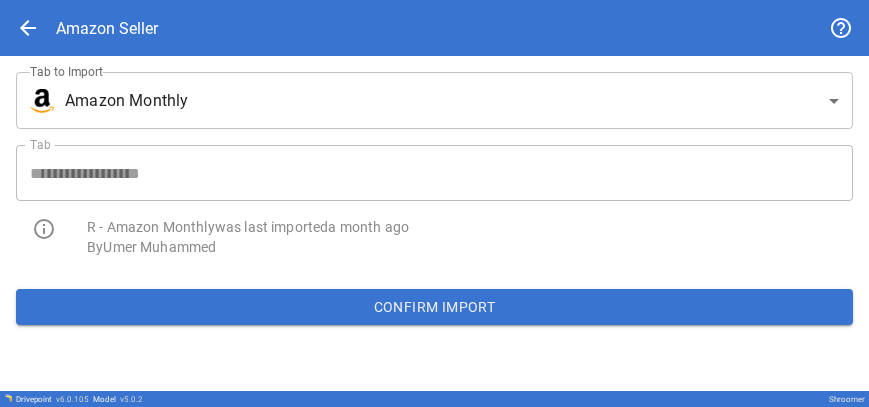click on "**********" at bounding box center (434, 203) 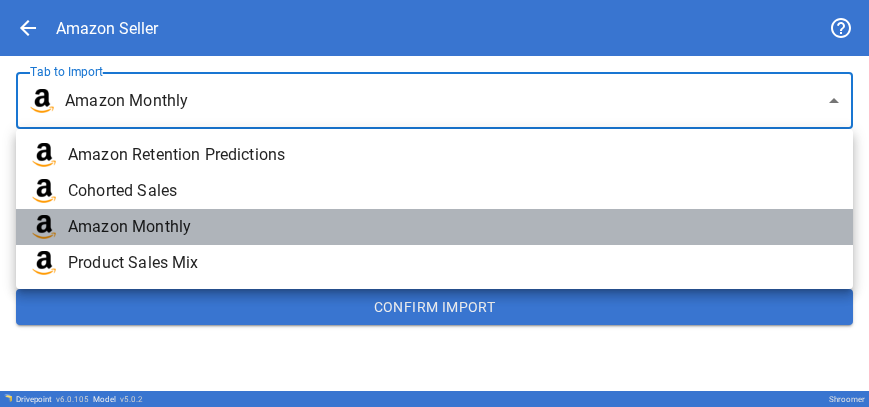 click on "Amazon Monthly" at bounding box center [452, 227] 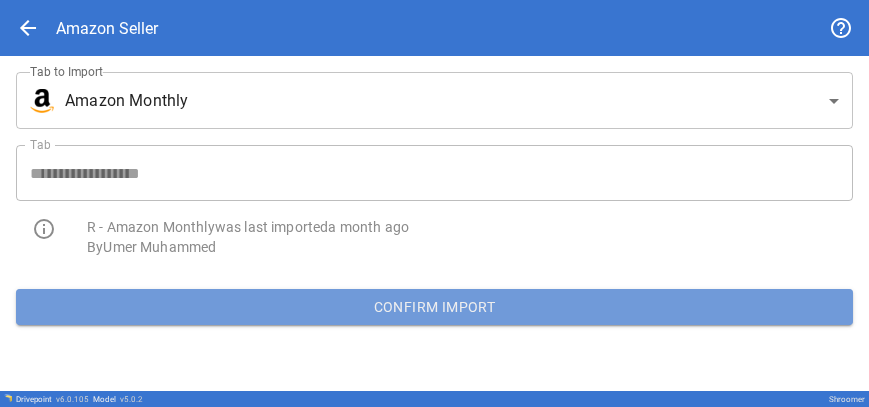 click on "Confirm Import" at bounding box center [434, 307] 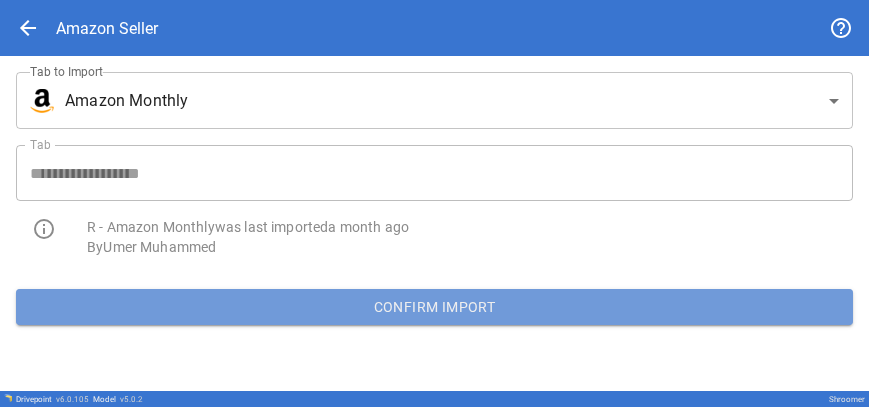 click on "Confirm Import" at bounding box center (434, 307) 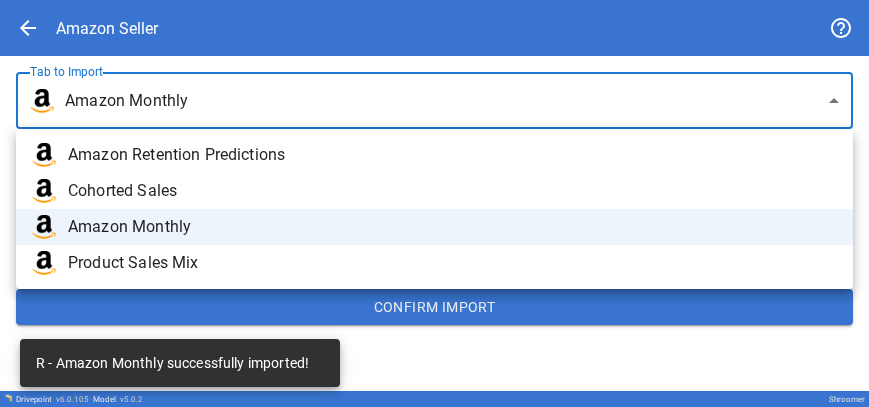 click on "**********" at bounding box center [434, 203] 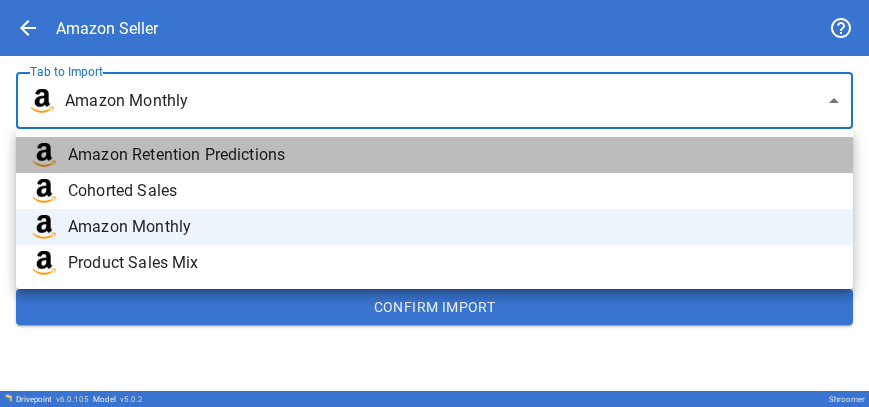 click on "Amazon Retention Predictions" at bounding box center (452, 155) 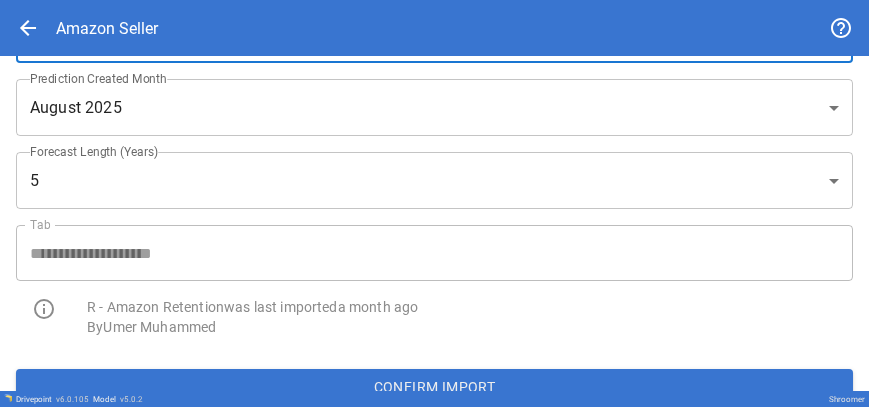 scroll, scrollTop: 18, scrollLeft: 0, axis: vertical 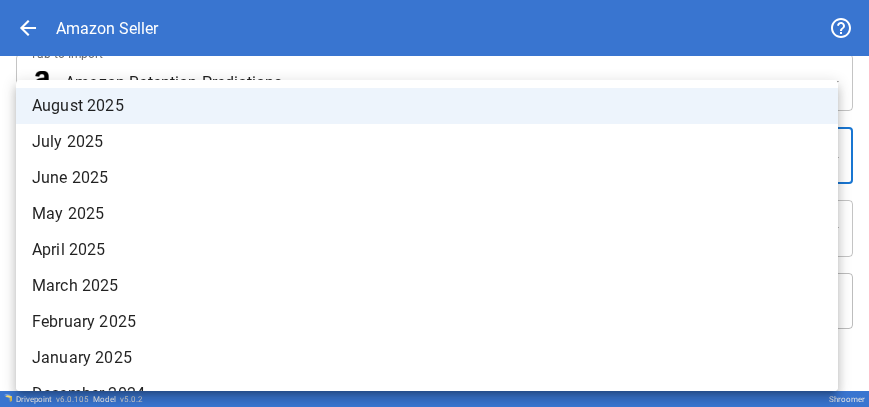 click on "**********" at bounding box center [434, 203] 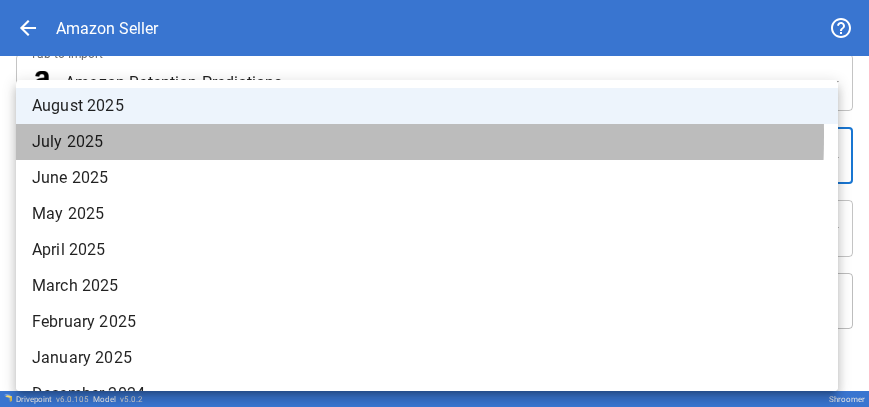 click on "July 2025" at bounding box center (427, 142) 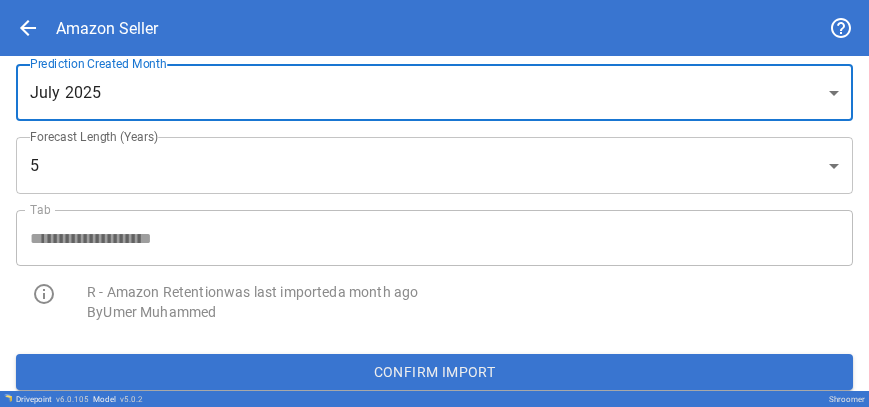scroll, scrollTop: 97, scrollLeft: 0, axis: vertical 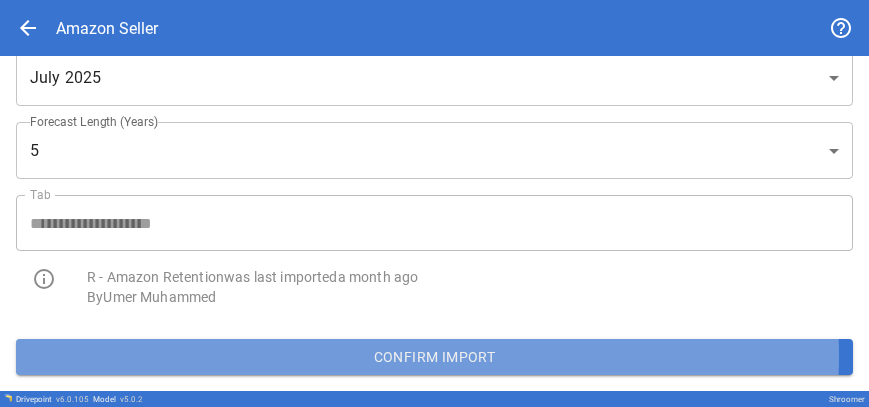click on "Confirm Import" at bounding box center (434, 357) 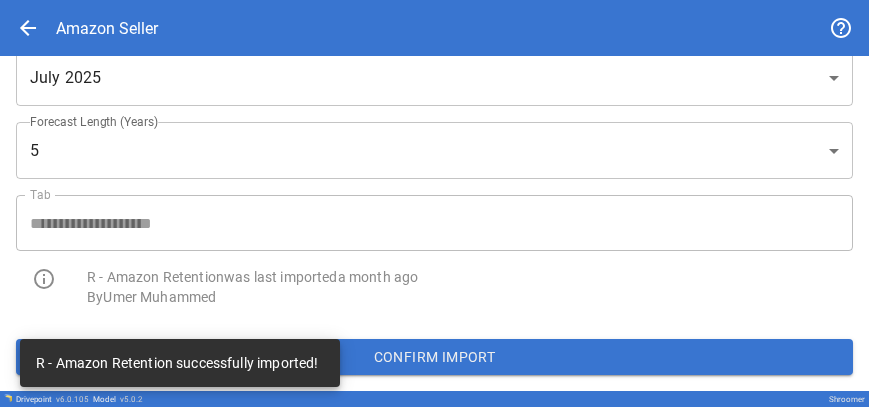 scroll, scrollTop: 0, scrollLeft: 0, axis: both 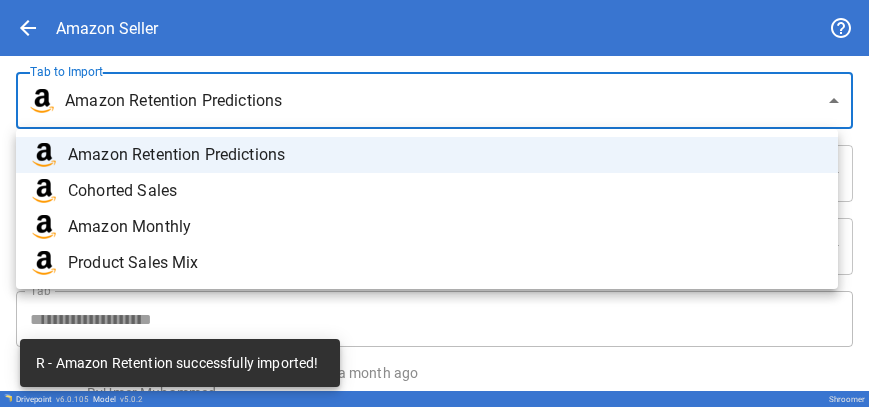 click on "**********" at bounding box center [434, 203] 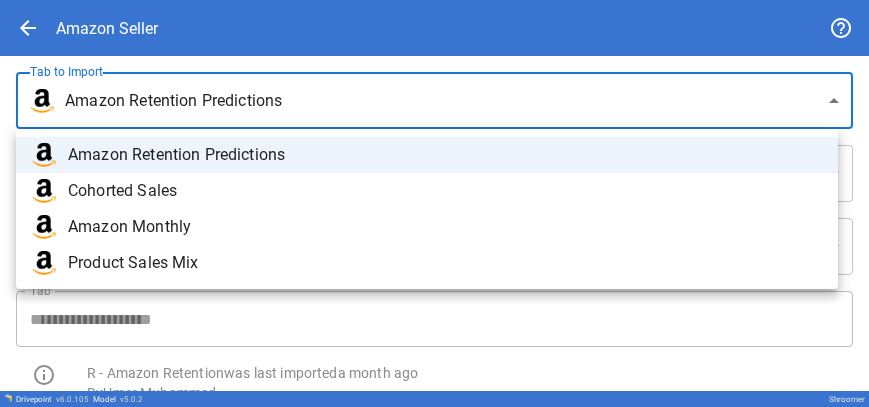 click on "Product Sales Mix" at bounding box center (445, 263) 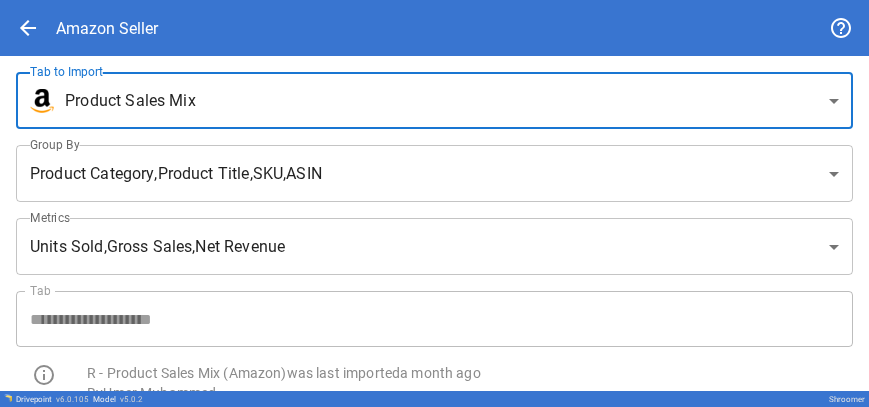 type on "**********" 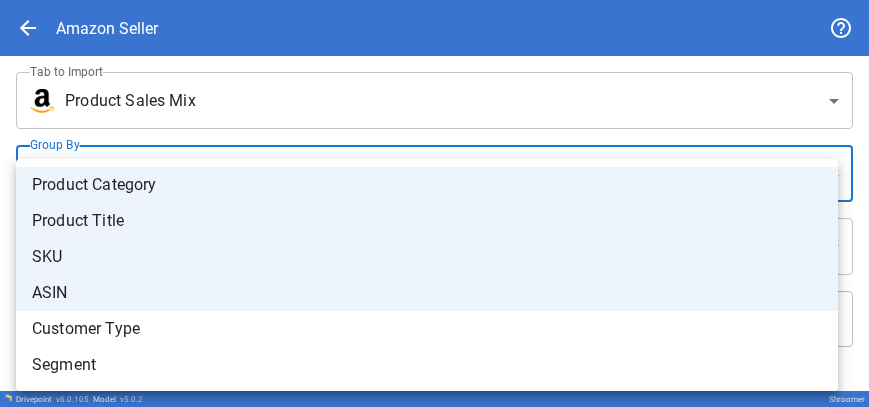 drag, startPoint x: 78, startPoint y: 281, endPoint x: 848, endPoint y: 201, distance: 774.1447 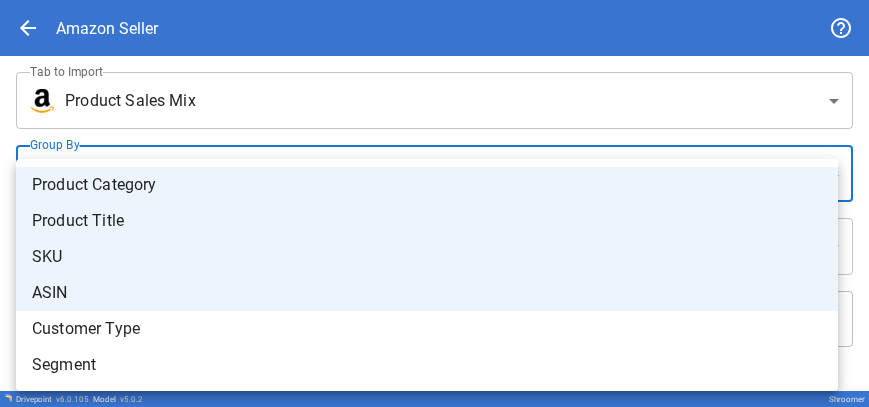 click at bounding box center [434, 203] 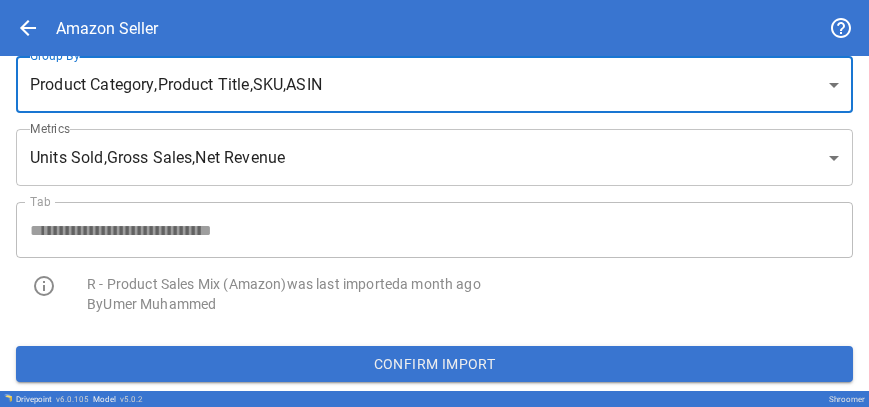 scroll, scrollTop: 97, scrollLeft: 0, axis: vertical 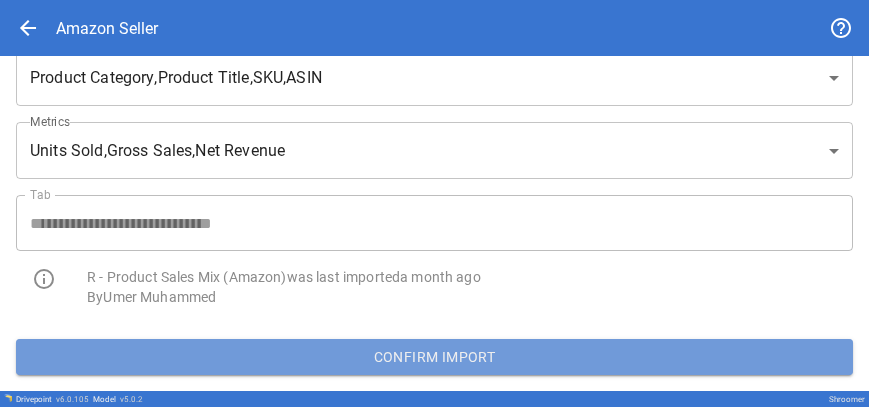click on "Confirm Import" at bounding box center [434, 357] 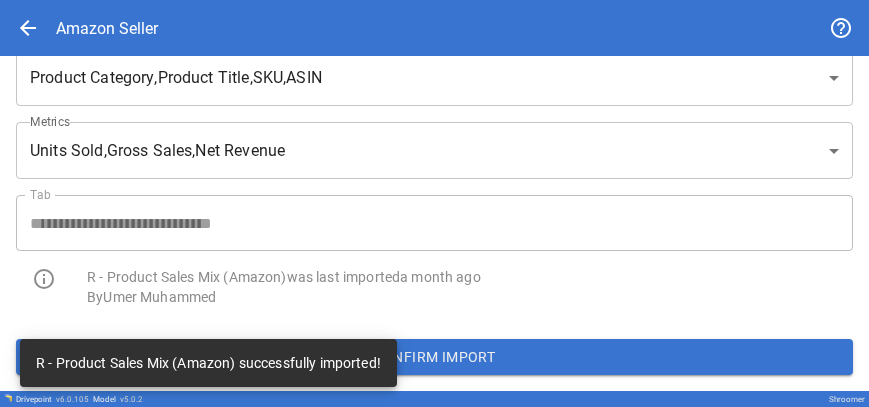 click on "arrow_back" at bounding box center [28, 28] 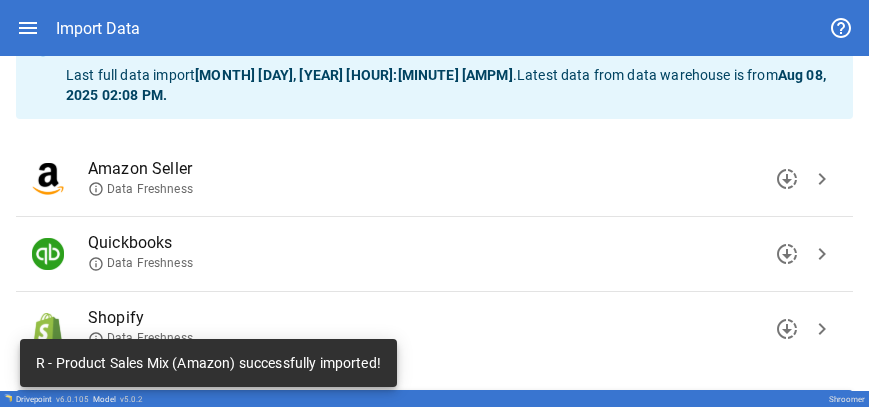scroll, scrollTop: 148, scrollLeft: 0, axis: vertical 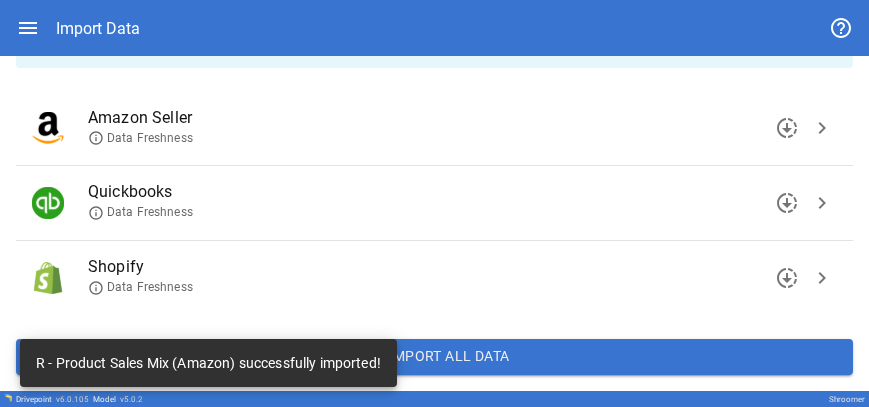 click on "chevron_right" at bounding box center [822, 278] 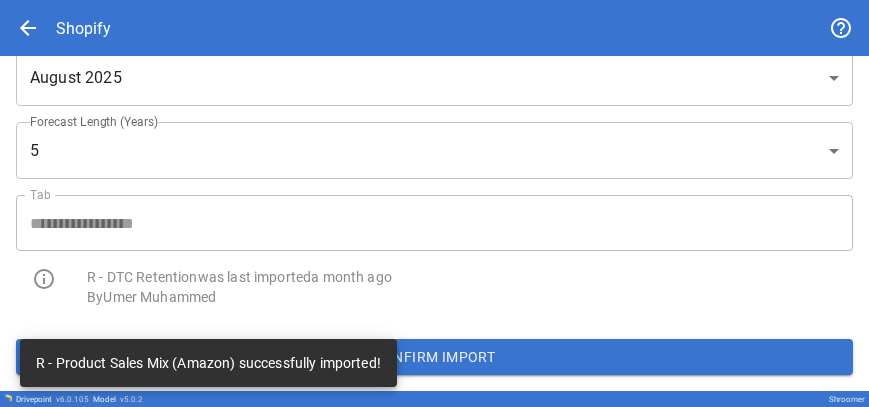 scroll, scrollTop: 0, scrollLeft: 0, axis: both 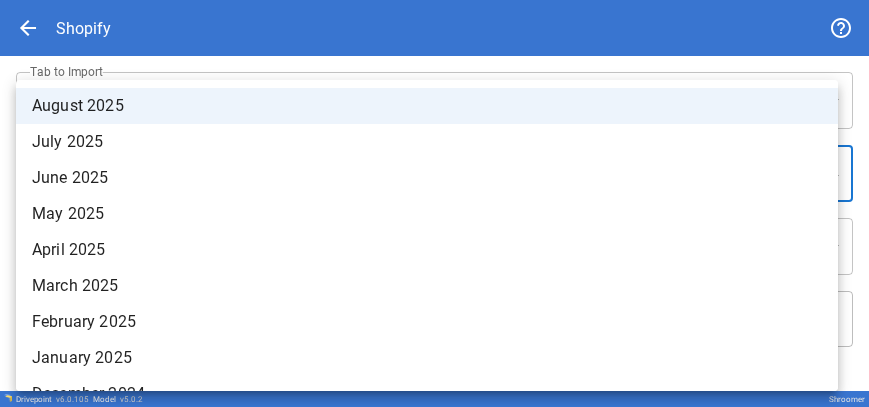 drag, startPoint x: 52, startPoint y: 219, endPoint x: 817, endPoint y: 176, distance: 766.2075 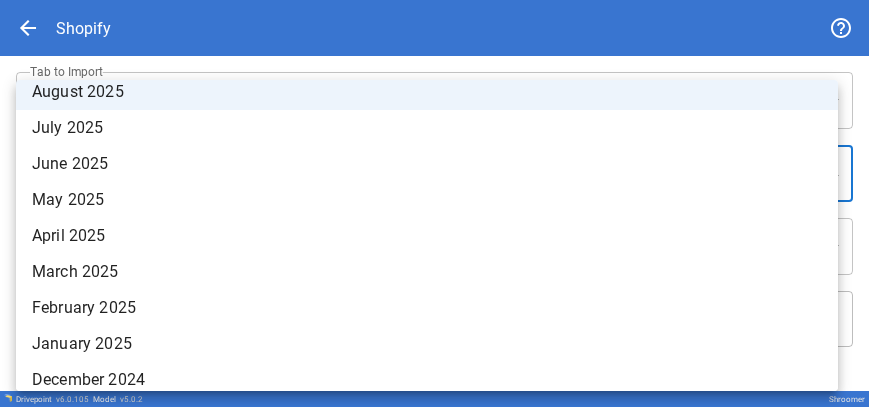scroll, scrollTop: 1, scrollLeft: 0, axis: vertical 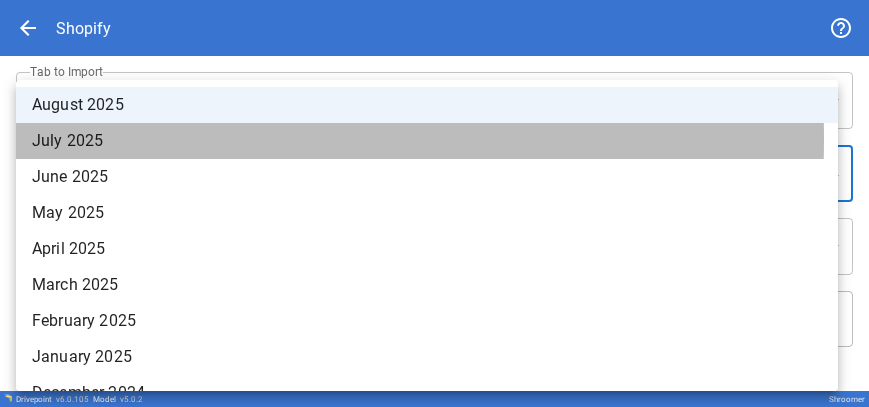 click on "July 2025" at bounding box center [427, 141] 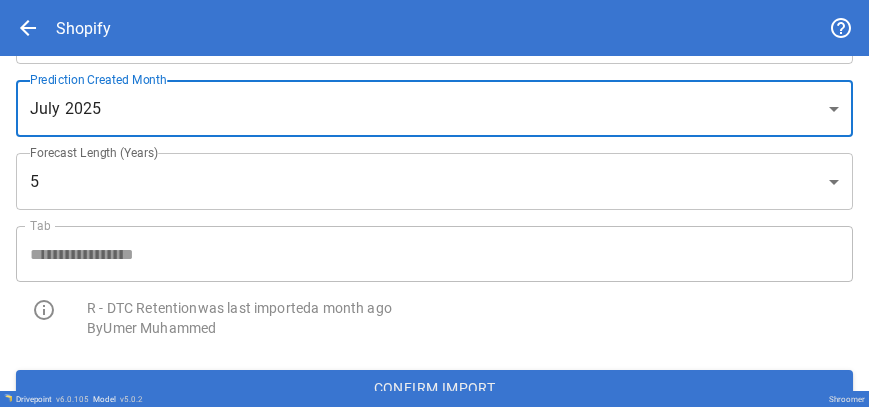 scroll, scrollTop: 79, scrollLeft: 0, axis: vertical 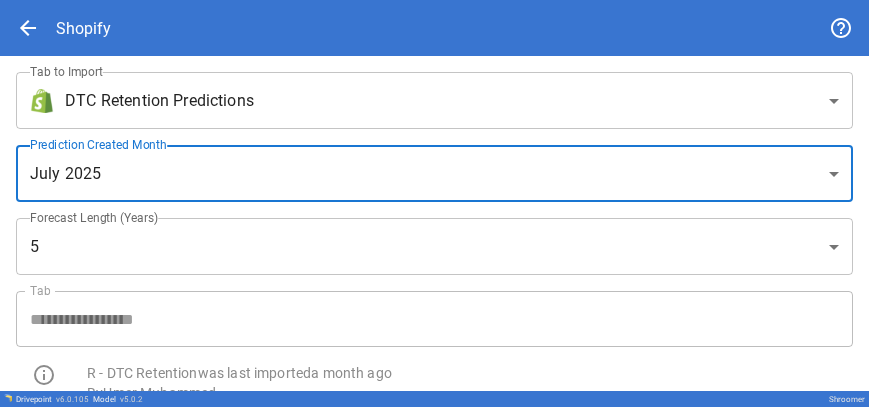 click on "**********" at bounding box center (434, 203) 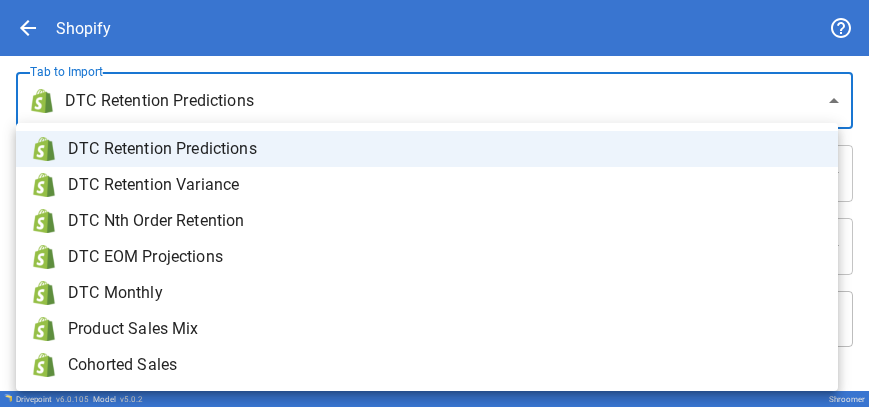 click on "DTC Monthly" at bounding box center (445, 293) 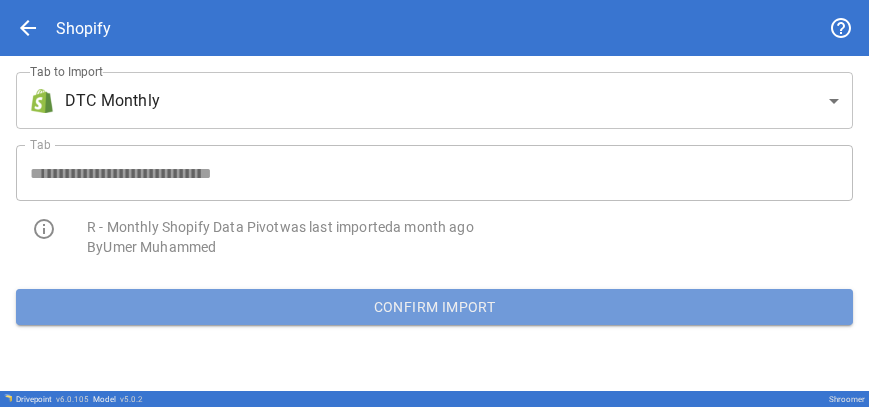 click on "Confirm Import" at bounding box center (434, 307) 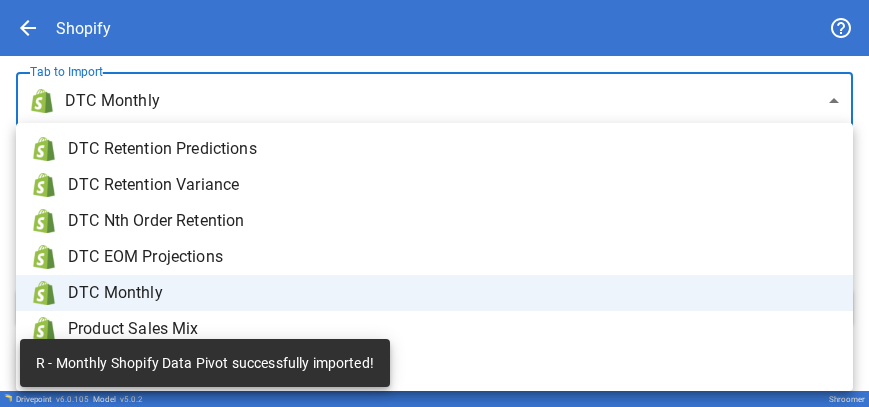 click on "**********" at bounding box center [434, 203] 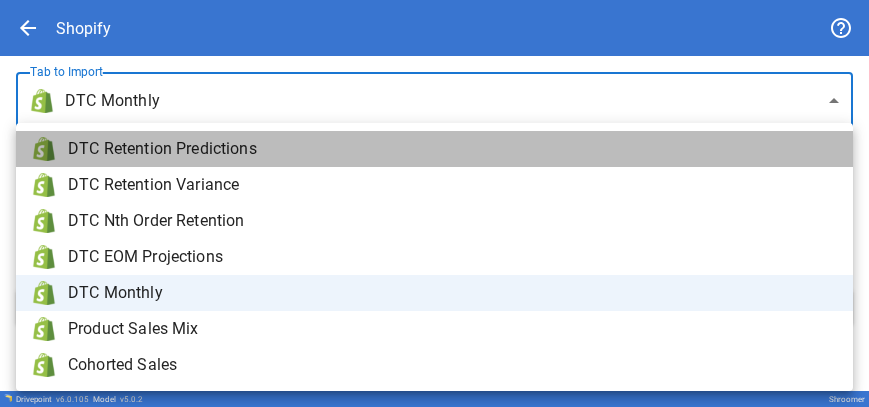 click on "DTC Retention Predictions" at bounding box center (452, 149) 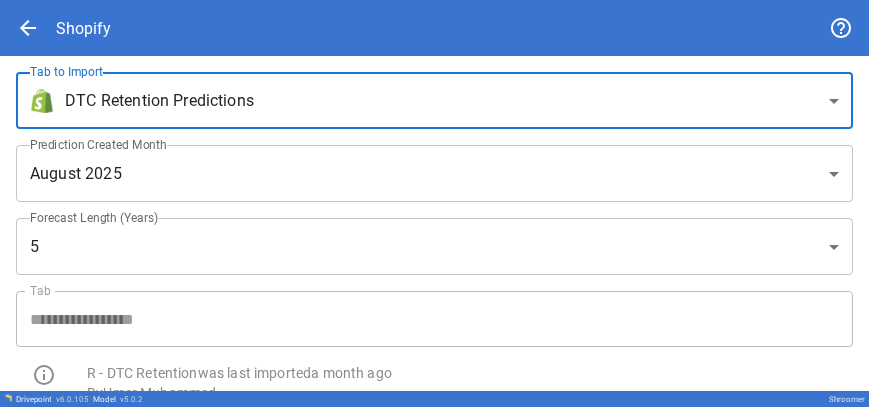 click on "**********" at bounding box center (434, 203) 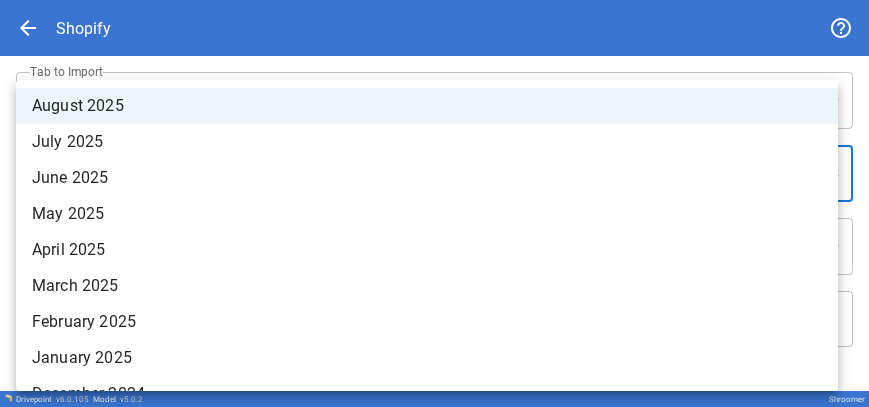 drag, startPoint x: 144, startPoint y: 161, endPoint x: 142, endPoint y: 150, distance: 11.18034 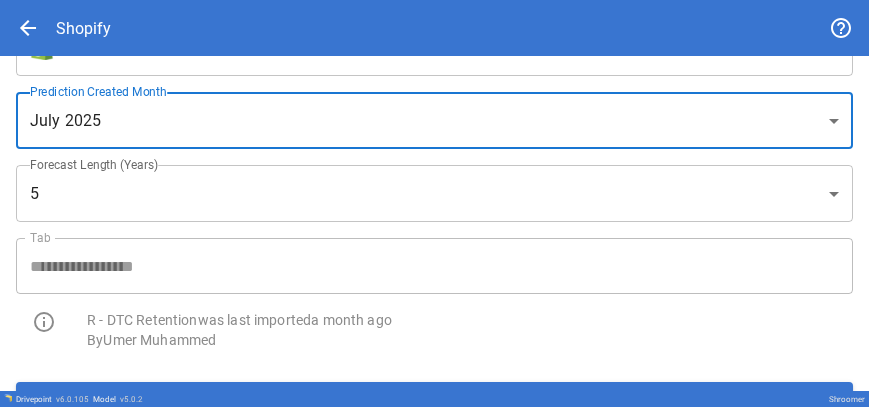 scroll, scrollTop: 97, scrollLeft: 0, axis: vertical 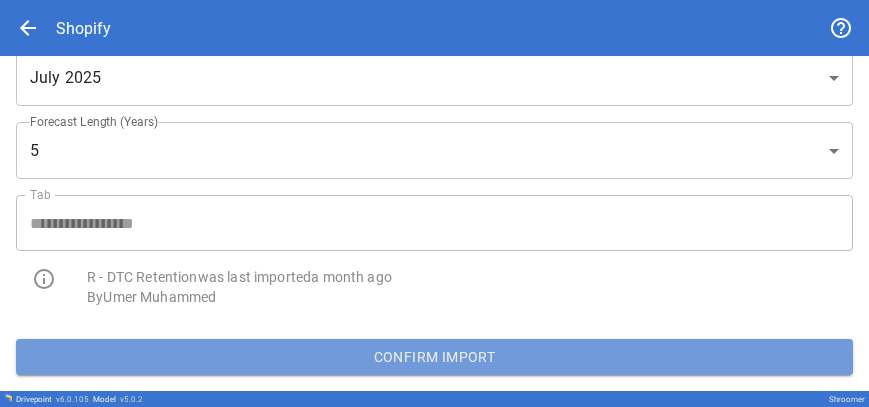 click on "Confirm Import" at bounding box center (434, 357) 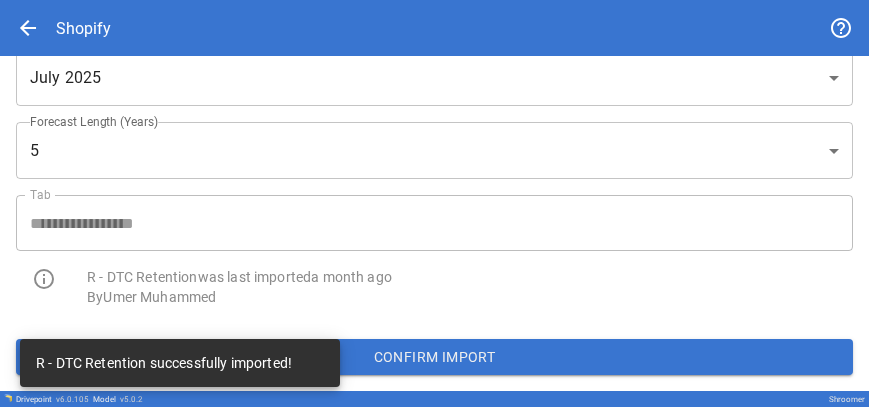 scroll, scrollTop: 0, scrollLeft: 0, axis: both 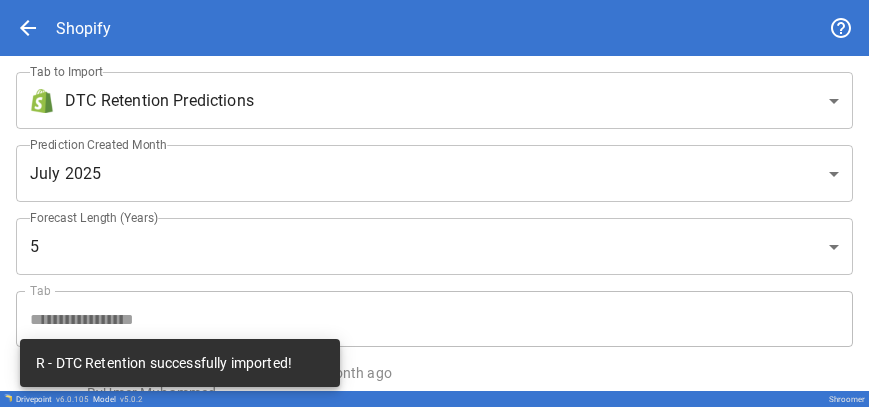 click on "**********" at bounding box center (434, 203) 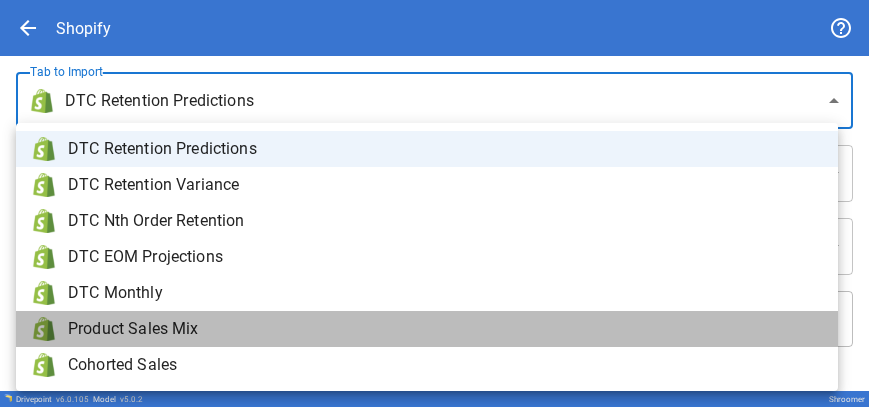 click on "Product Sales Mix" at bounding box center [445, 329] 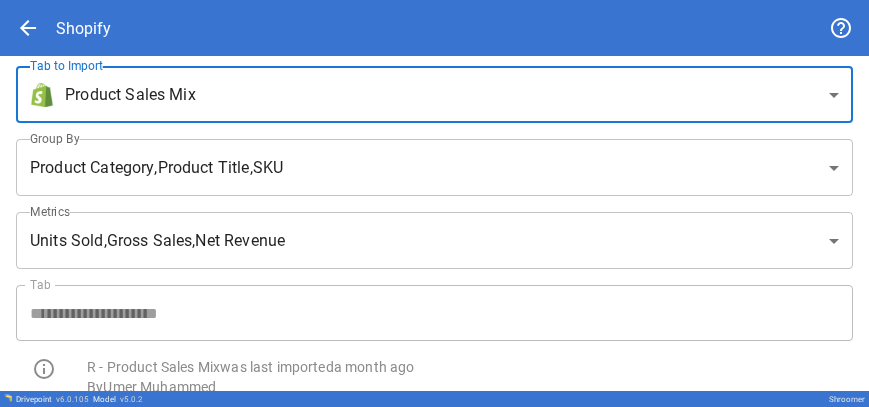 scroll, scrollTop: 97, scrollLeft: 0, axis: vertical 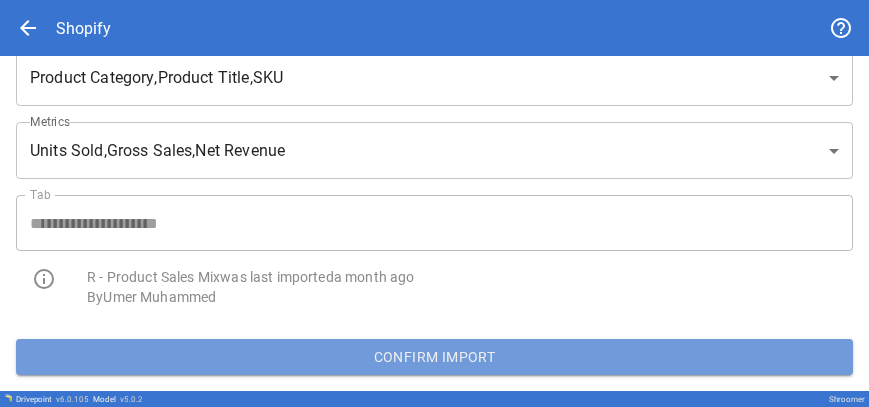 click on "Confirm Import" at bounding box center [434, 357] 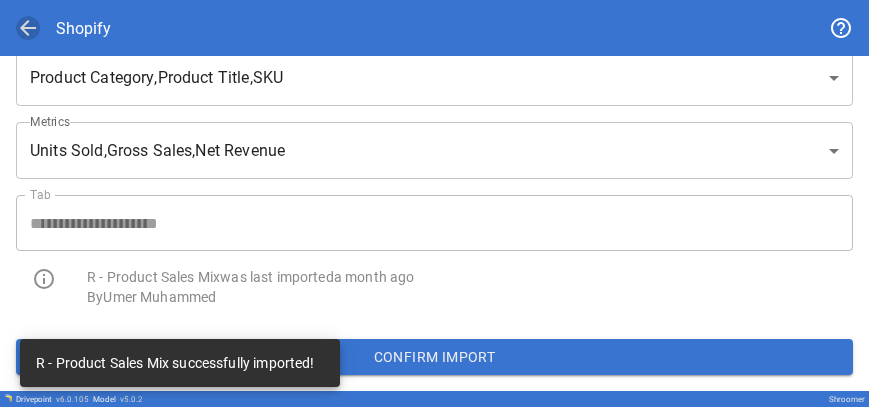 click on "arrow_back" at bounding box center [28, 28] 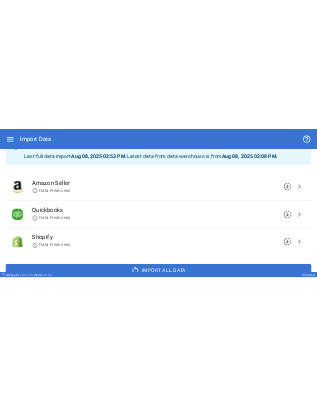 scroll, scrollTop: 164, scrollLeft: 0, axis: vertical 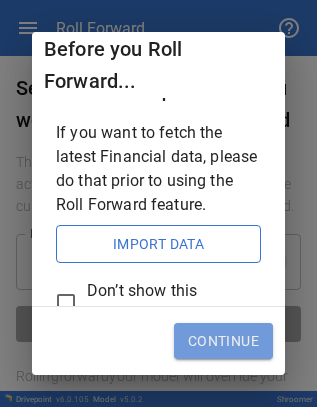 click on "Continue" at bounding box center [223, 341] 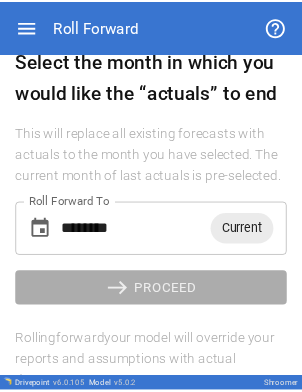 scroll, scrollTop: 38, scrollLeft: 0, axis: vertical 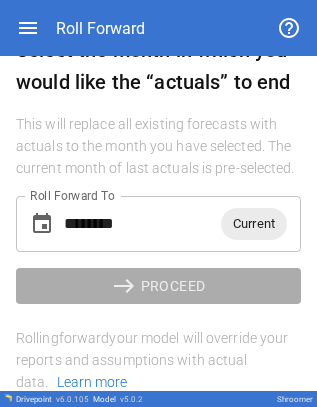 click on "********" at bounding box center [142, 224] 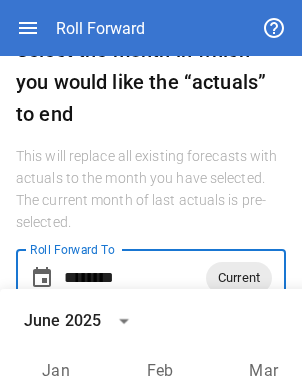 scroll, scrollTop: 64, scrollLeft: 0, axis: vertical 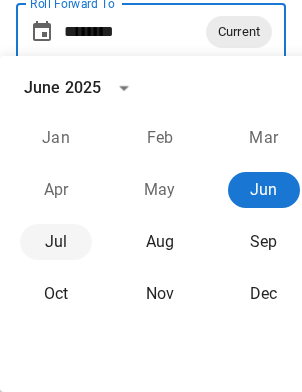click on "Jul" at bounding box center (56, 242) 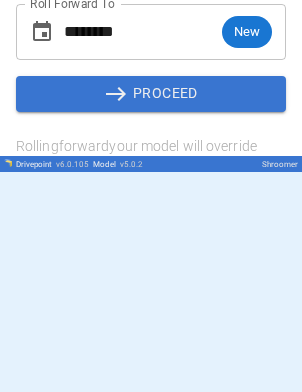 type on "********" 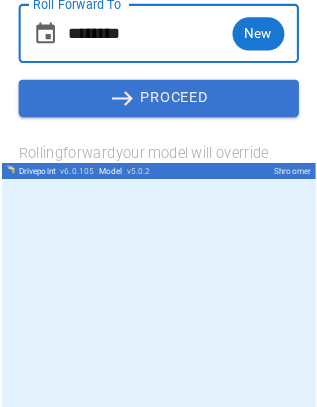 scroll, scrollTop: 0, scrollLeft: 0, axis: both 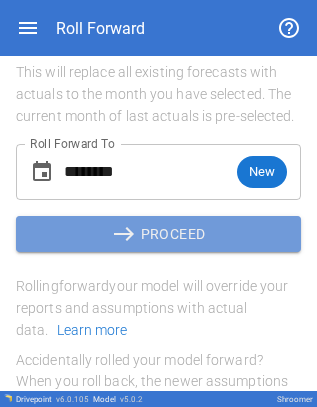click on "east PROCEED" at bounding box center [158, 234] 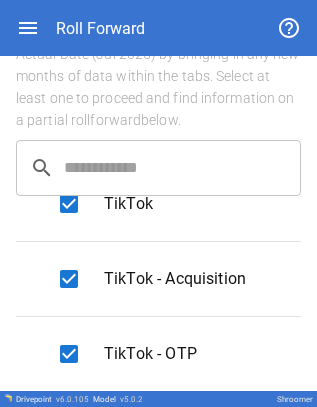 scroll, scrollTop: 1849, scrollLeft: 0, axis: vertical 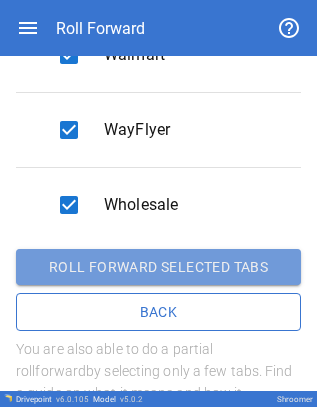 click on "Roll forward selected tabs" at bounding box center (158, 267) 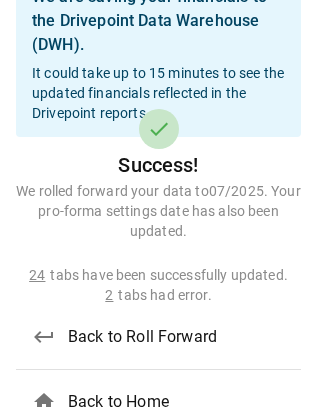 scroll, scrollTop: 202, scrollLeft: 0, axis: vertical 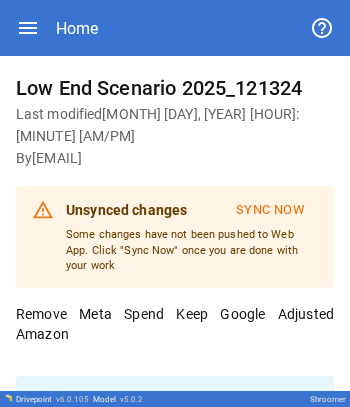 click on "Sync Now" at bounding box center (270, 210) 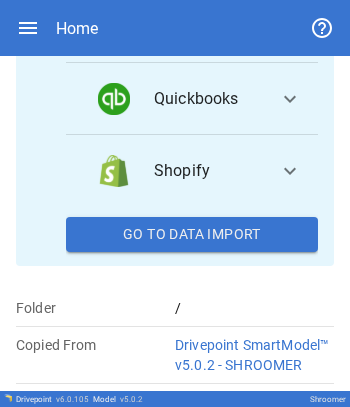 scroll, scrollTop: 76, scrollLeft: 0, axis: vertical 